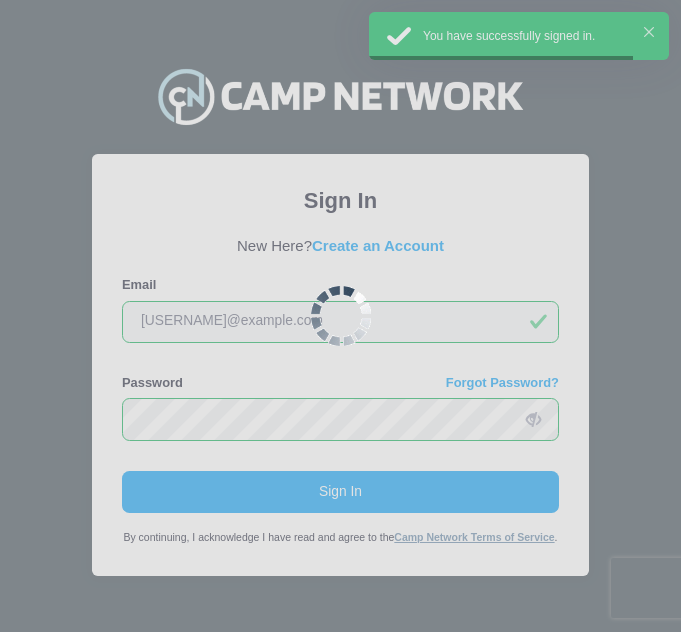 scroll, scrollTop: 0, scrollLeft: 0, axis: both 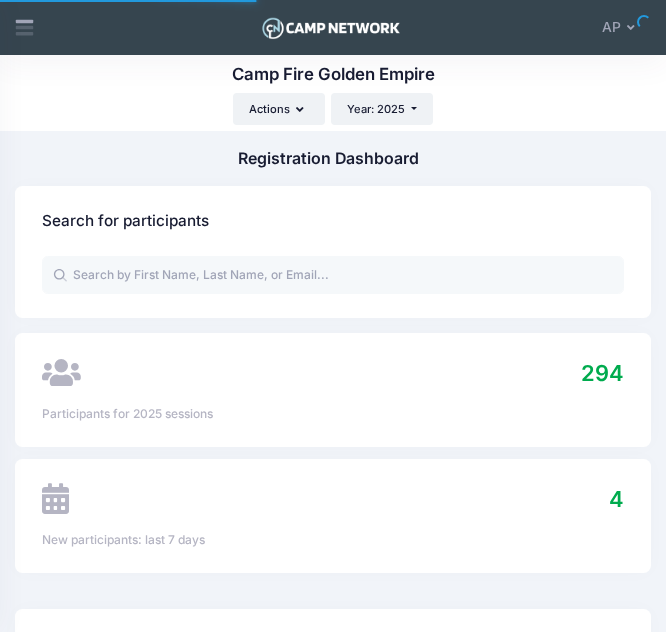 select 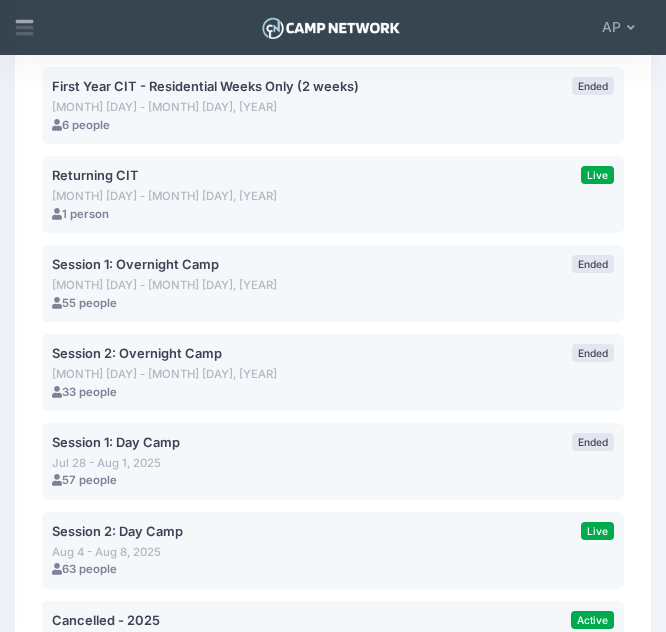 scroll, scrollTop: 2146, scrollLeft: 0, axis: vertical 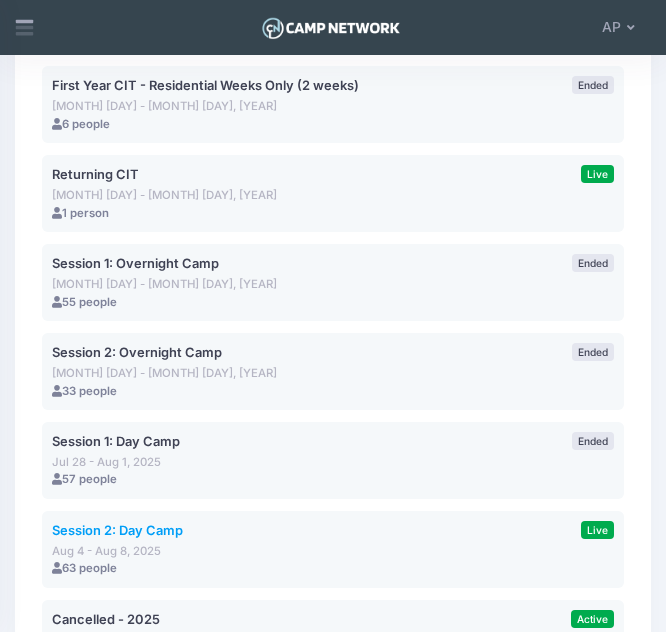 click on "Session 2: Day Camp" at bounding box center (117, 530) 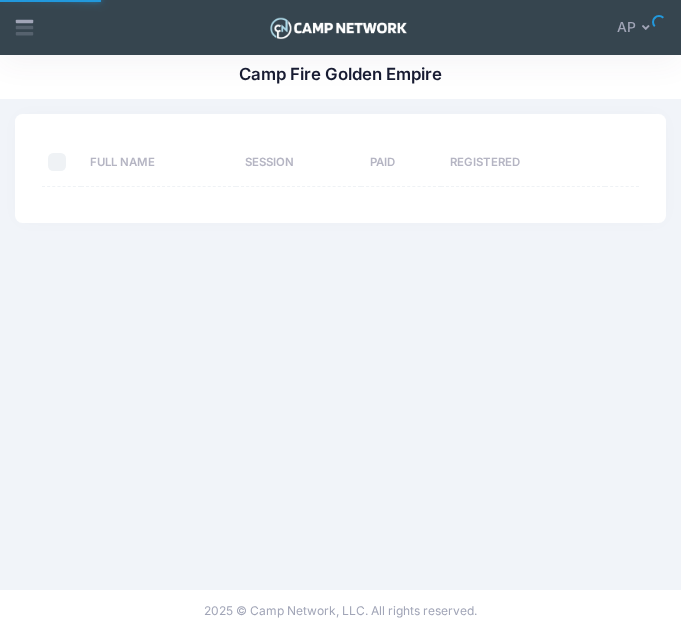 scroll, scrollTop: 0, scrollLeft: 0, axis: both 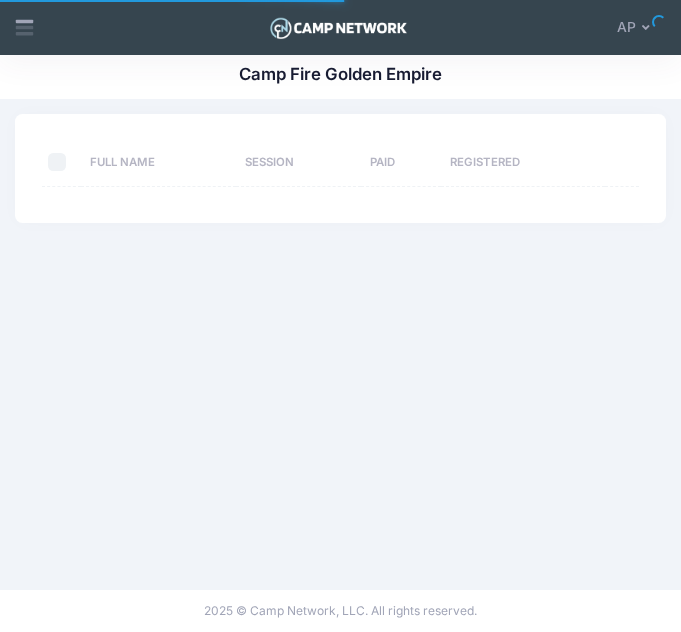 select on "10" 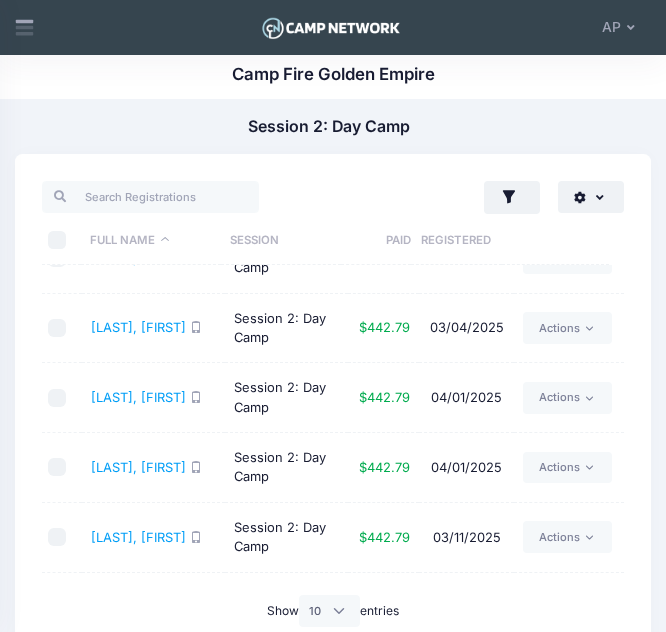 scroll, scrollTop: 0, scrollLeft: 0, axis: both 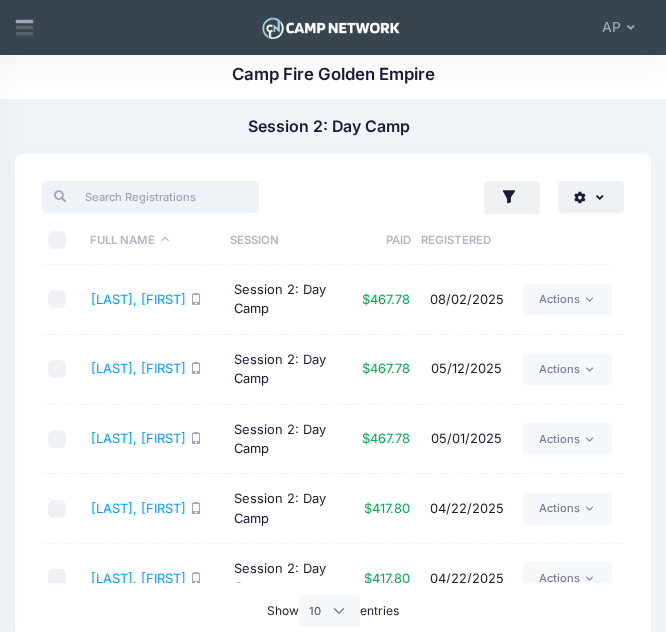 click at bounding box center (150, 197) 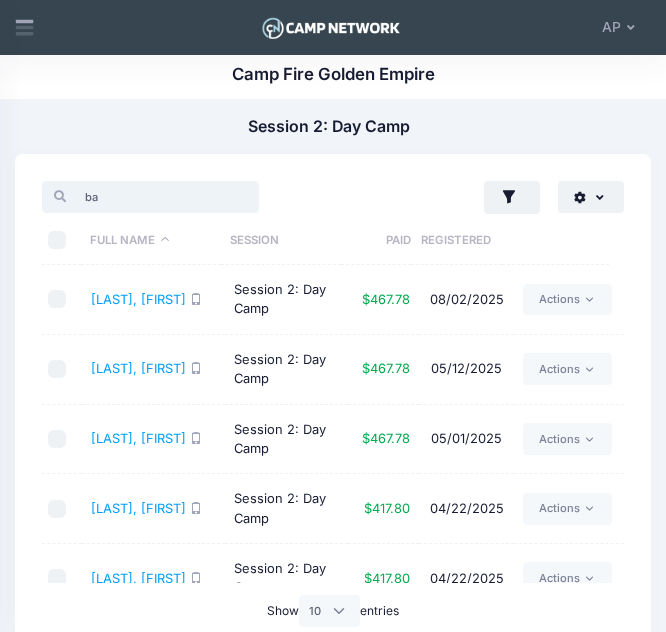 type on "b" 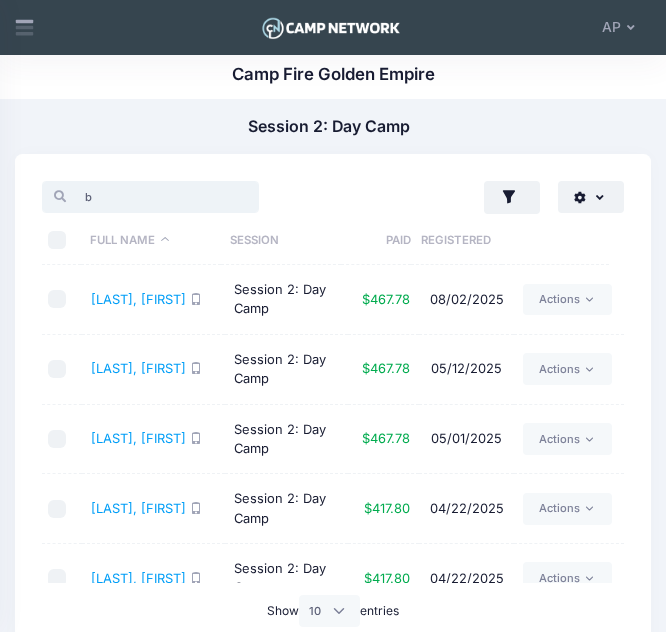 type 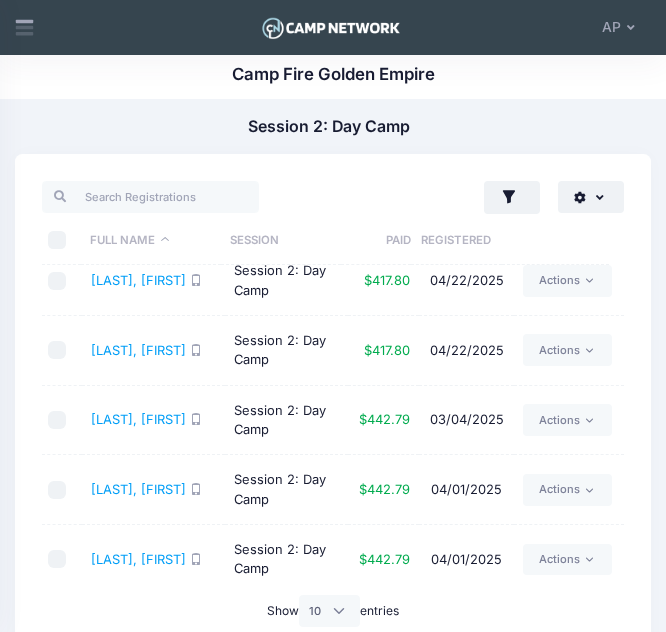 scroll, scrollTop: 233, scrollLeft: 0, axis: vertical 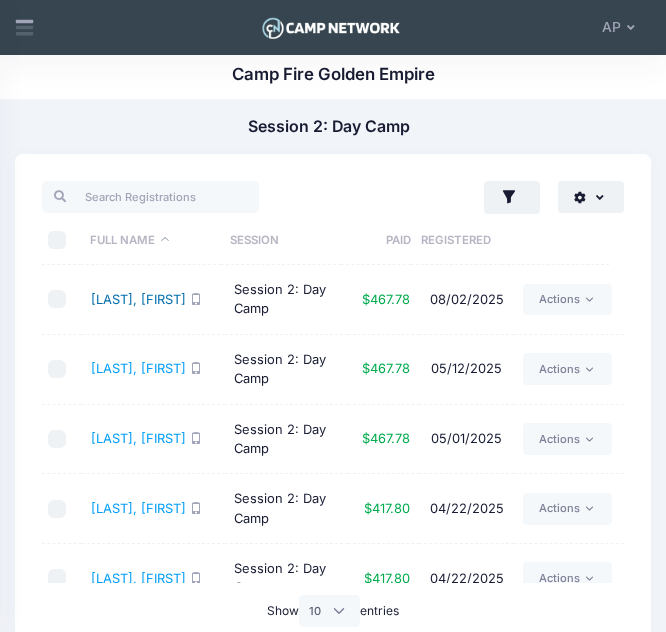 click on "Adams, Onnie" at bounding box center (138, 299) 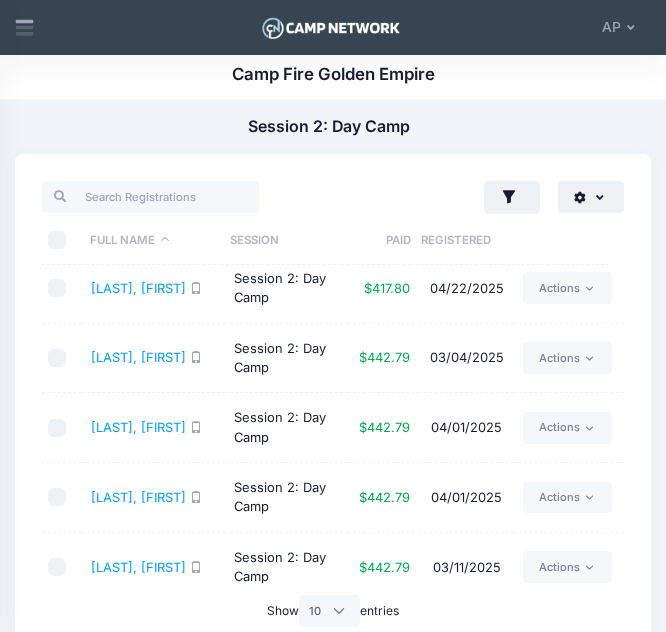 scroll, scrollTop: 378, scrollLeft: 0, axis: vertical 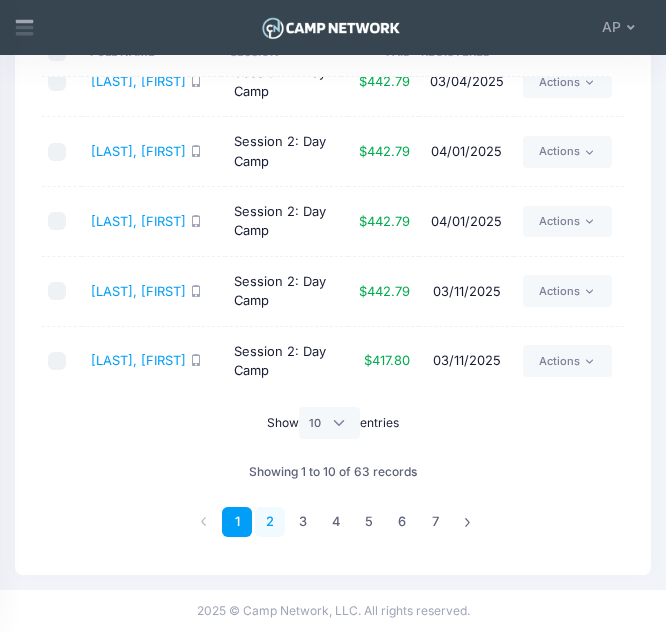 click on "2" at bounding box center (270, 522) 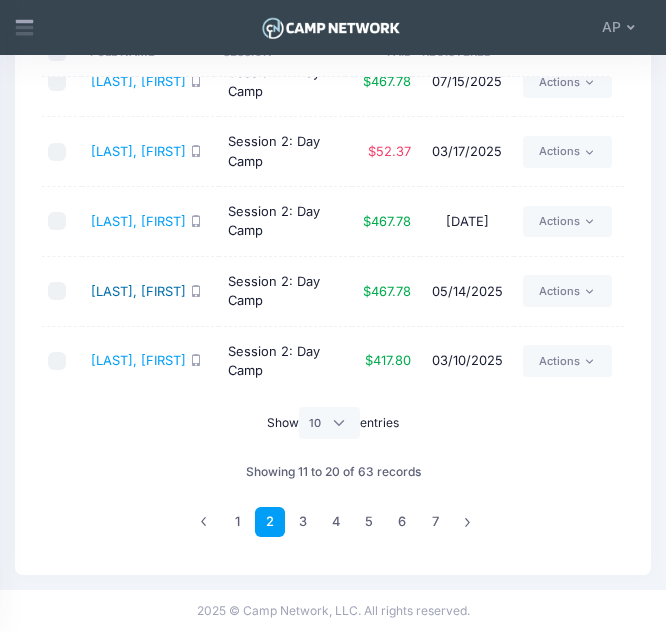 scroll, scrollTop: 0, scrollLeft: 0, axis: both 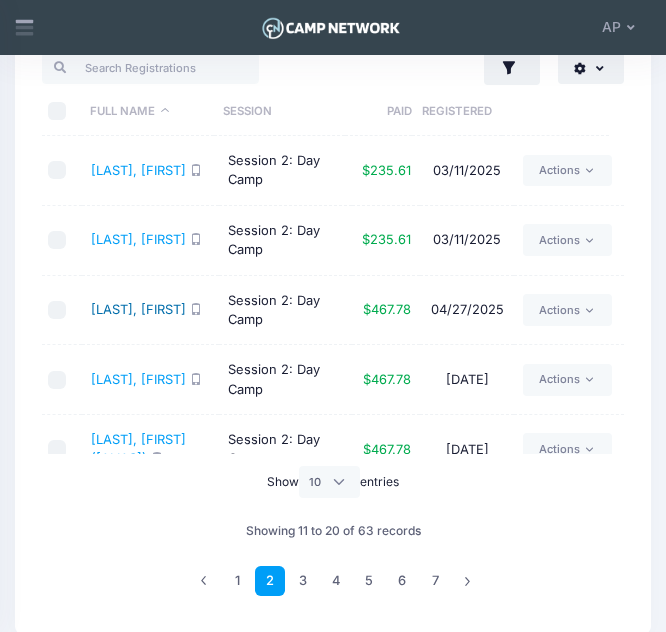 click on "Cilenti, Roma" at bounding box center [138, 309] 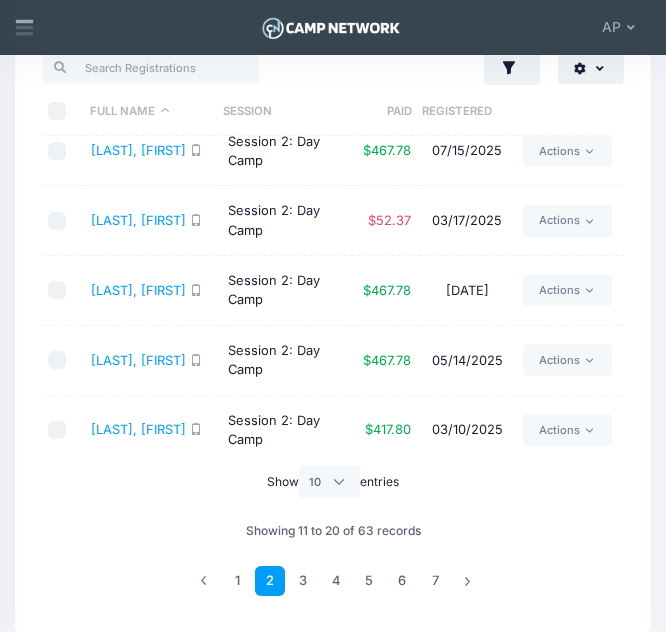 scroll, scrollTop: 378, scrollLeft: 0, axis: vertical 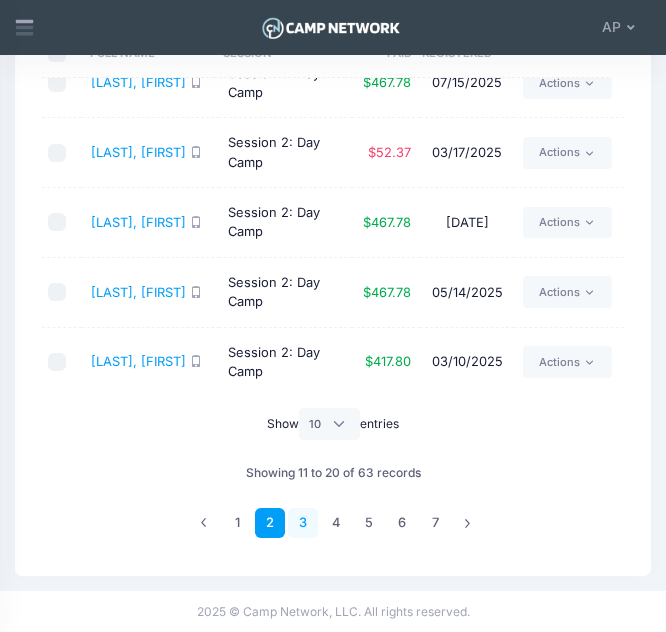 click on "3" at bounding box center (303, 523) 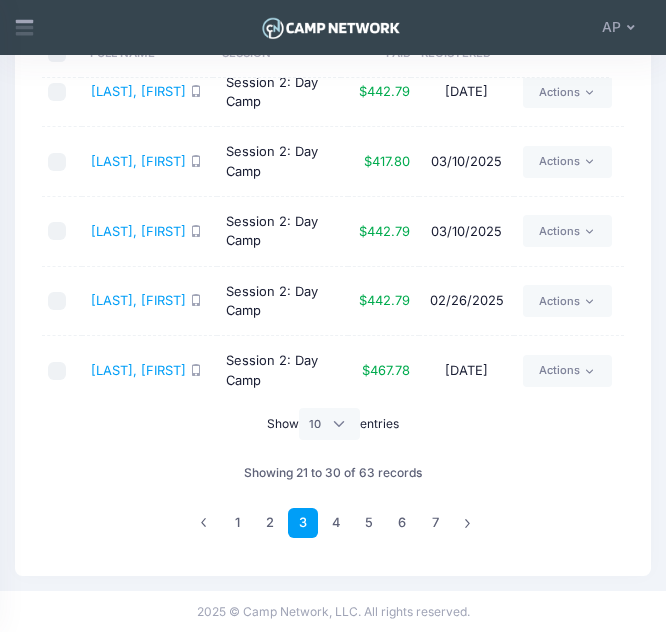 scroll, scrollTop: 159, scrollLeft: 0, axis: vertical 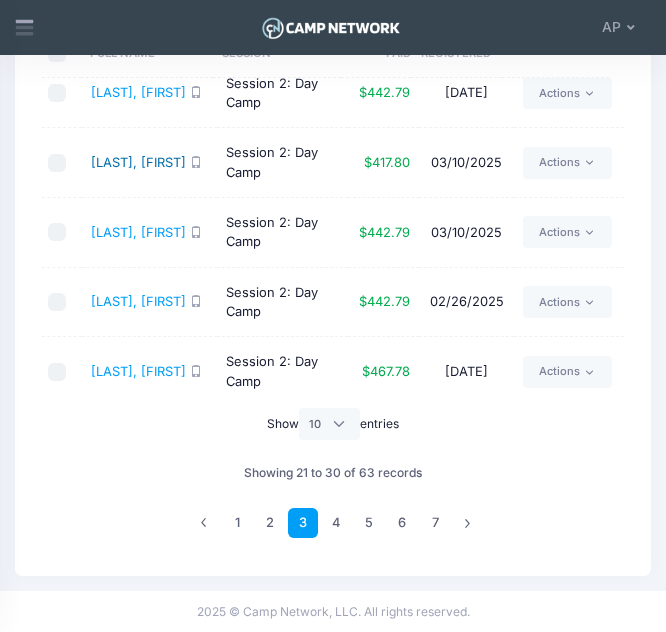 click on "Gillispie, Caden" at bounding box center [138, 162] 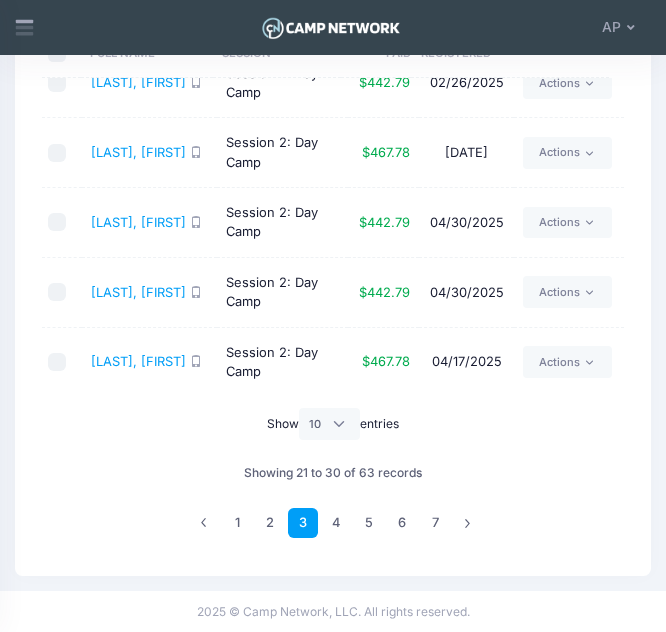 scroll, scrollTop: 377, scrollLeft: 0, axis: vertical 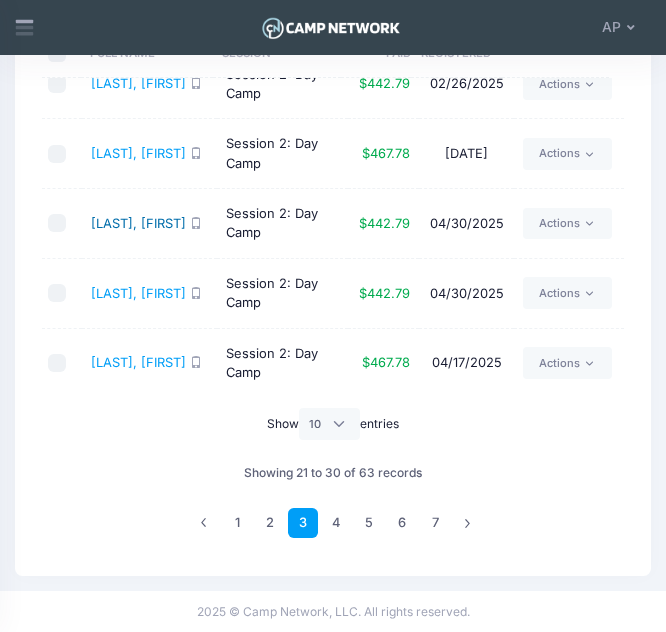 click on "Gorman, Raya" at bounding box center (138, 223) 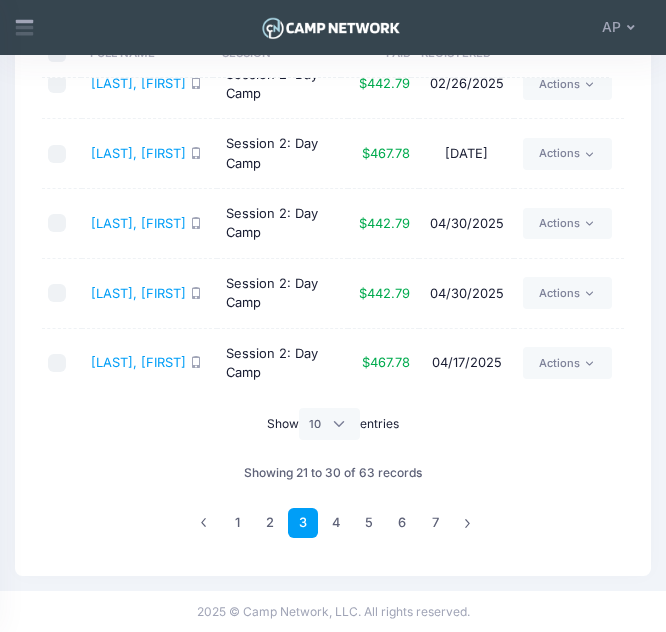scroll, scrollTop: 378, scrollLeft: 0, axis: vertical 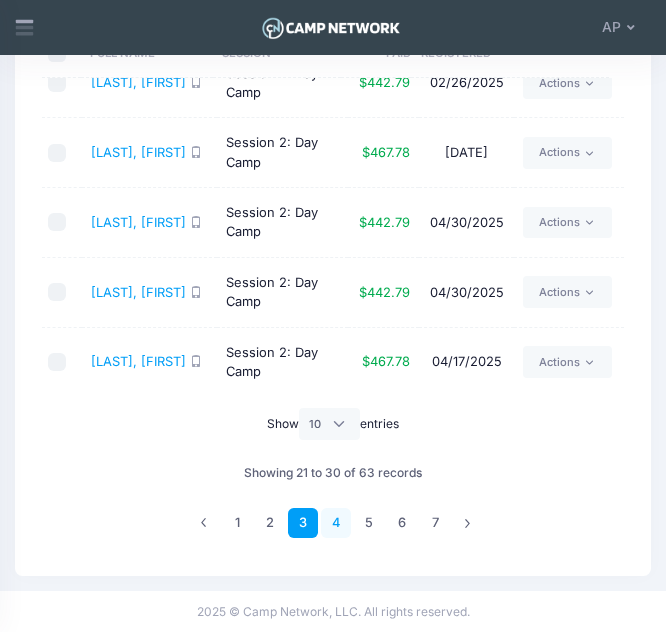 click on "4" at bounding box center (336, 523) 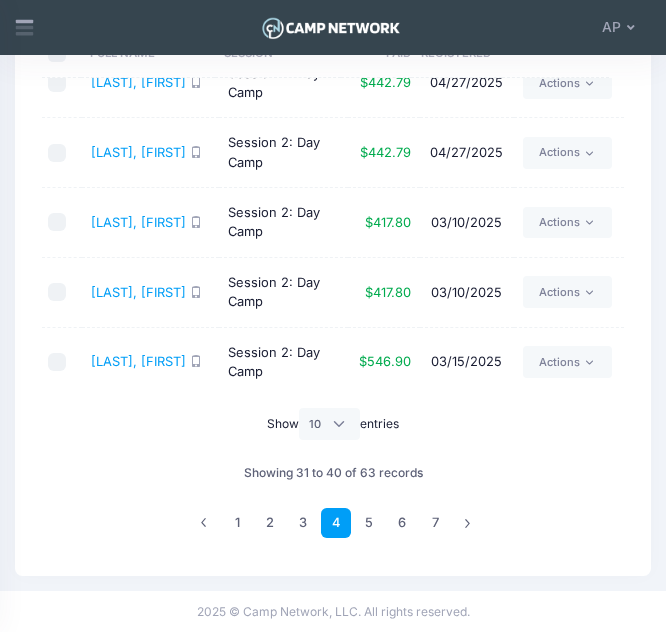 scroll, scrollTop: 0, scrollLeft: 0, axis: both 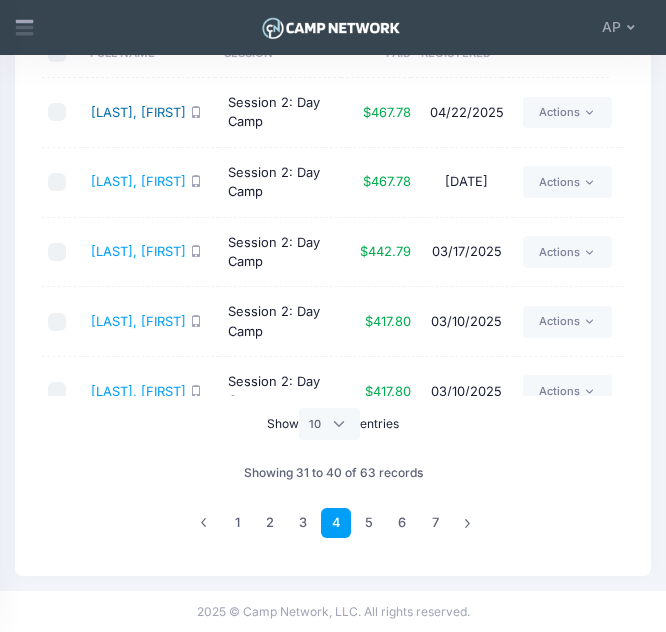 click on "Hazen, Kiara" at bounding box center (138, 112) 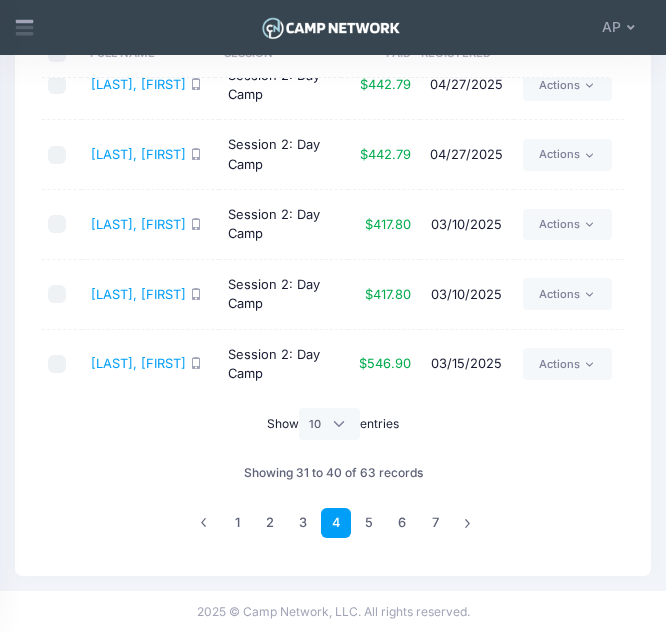 scroll, scrollTop: 378, scrollLeft: 0, axis: vertical 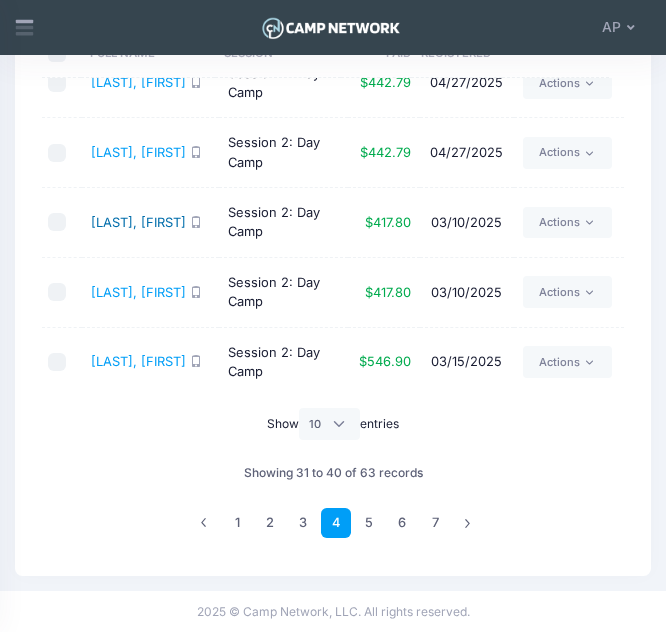 click on "Kross, Grayson" at bounding box center (138, 222) 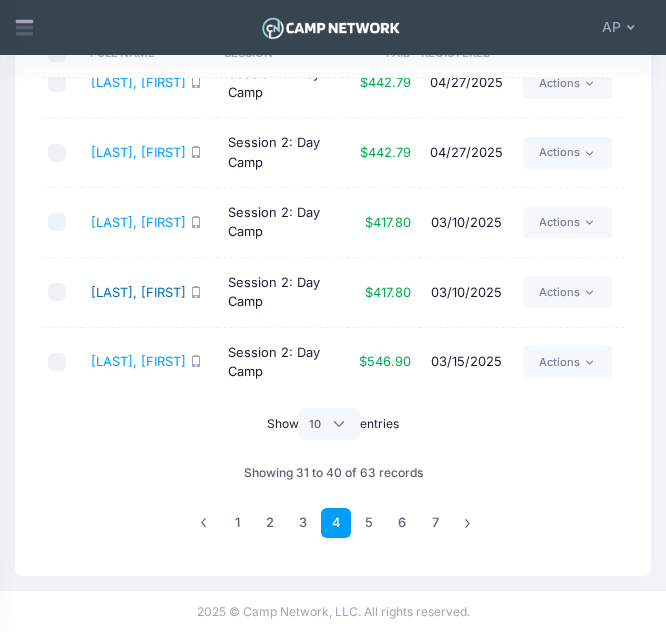 click on "Kross, Ruby" at bounding box center (138, 292) 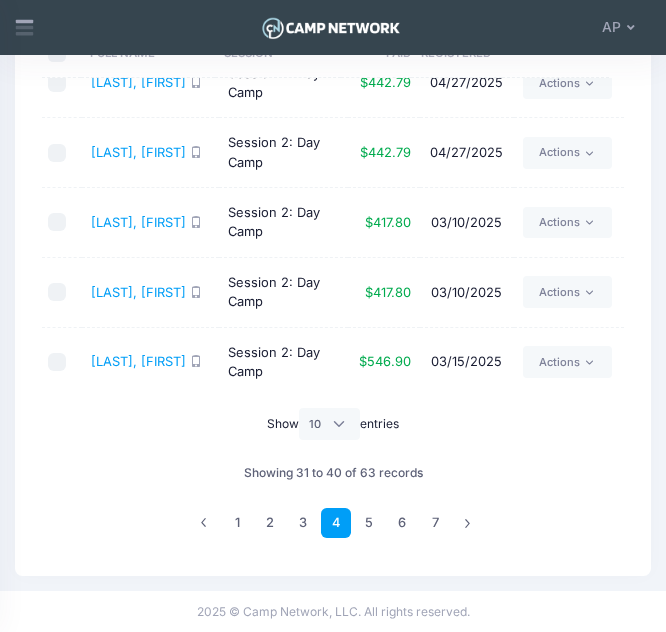 scroll, scrollTop: 188, scrollLeft: 0, axis: vertical 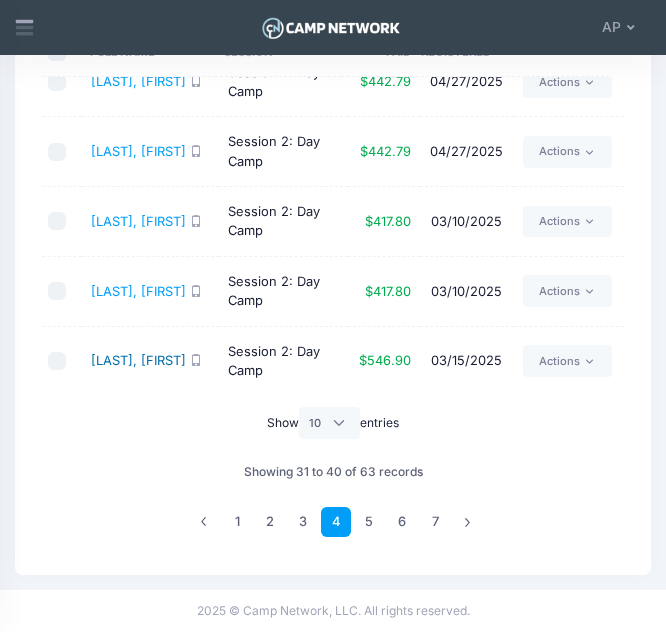 click on "Lamb, Daisy" at bounding box center (138, 360) 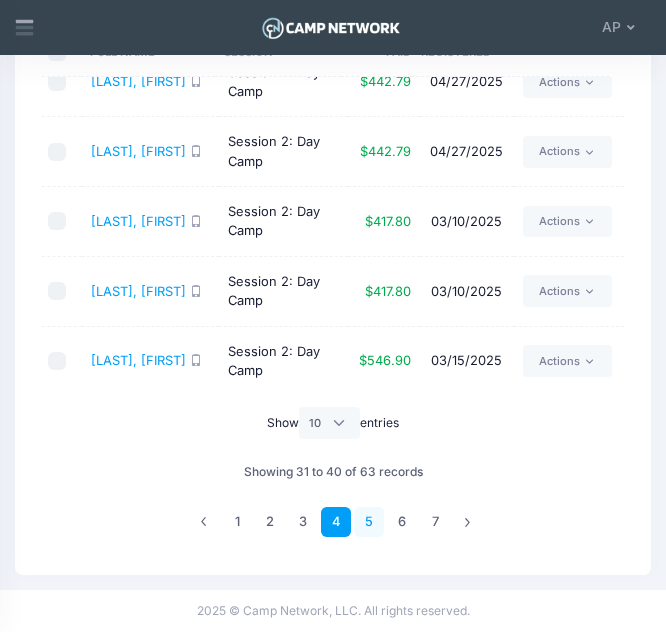 click on "5" at bounding box center [369, 522] 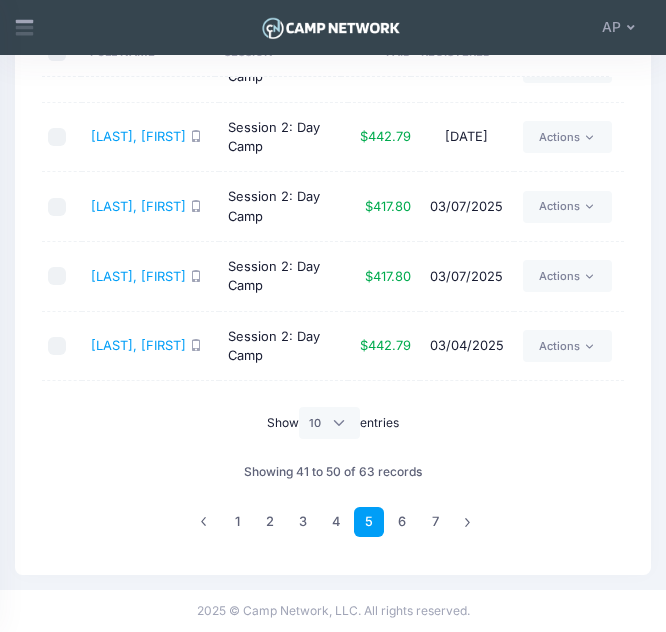 scroll, scrollTop: 107, scrollLeft: 0, axis: vertical 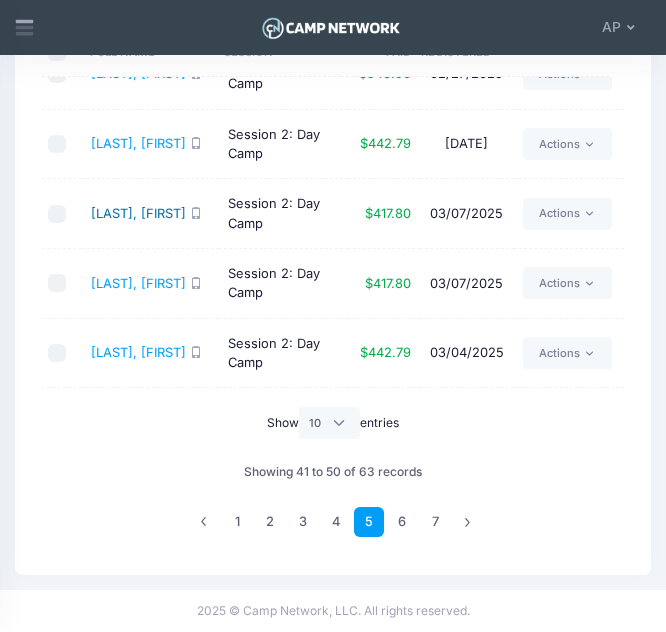 click on "[LAST], [FIRST]" at bounding box center (138, 213) 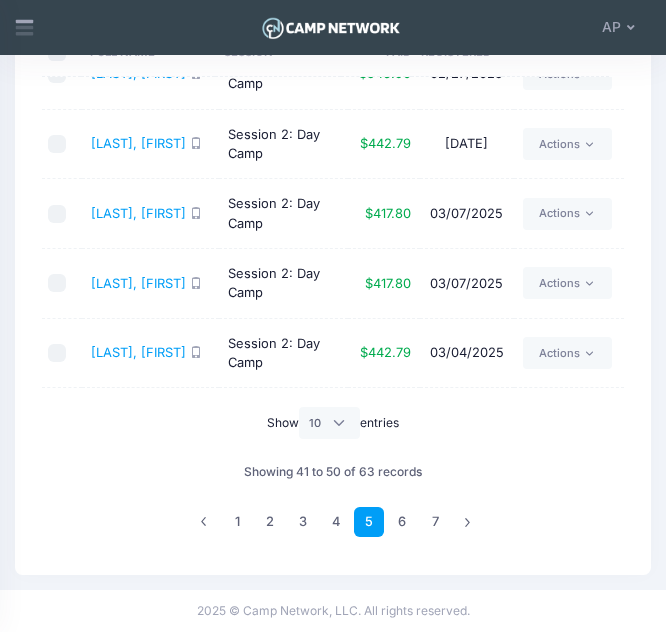 scroll, scrollTop: 378, scrollLeft: 0, axis: vertical 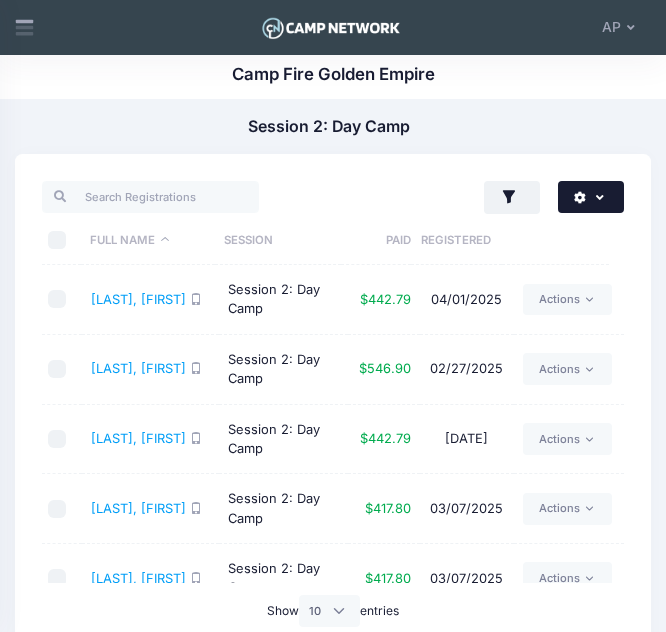 click at bounding box center (591, 197) 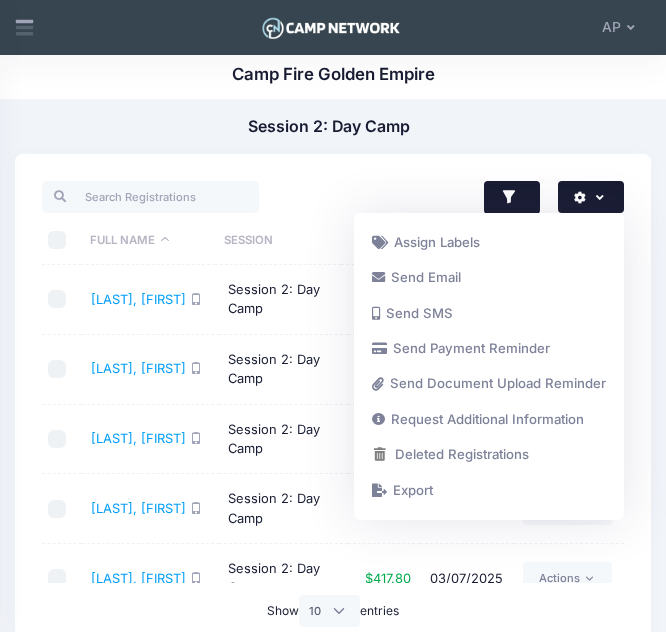 click 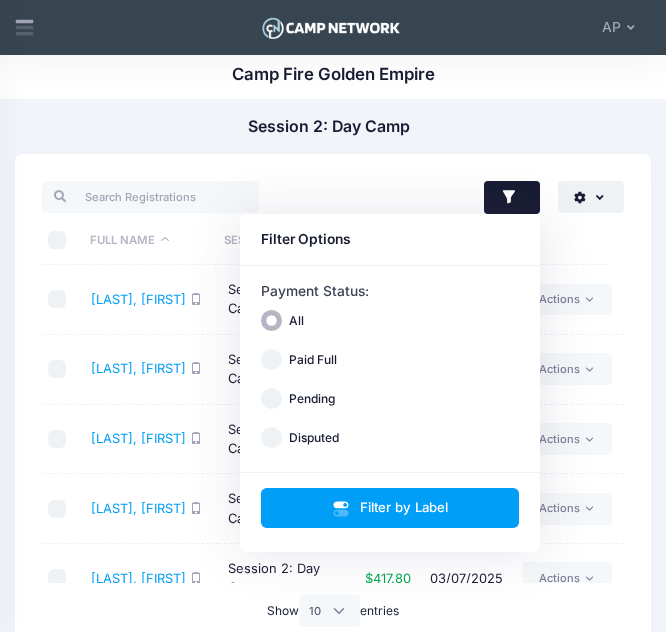 click on "Actions      Assign Labels
Send Email
Send SMS
Send Payment Reminder
Send Document Upload Reminder
Request Additional Information
Deleted Registrations
Filter Options
Payment Status:
All
Paid Full" at bounding box center (333, 458) 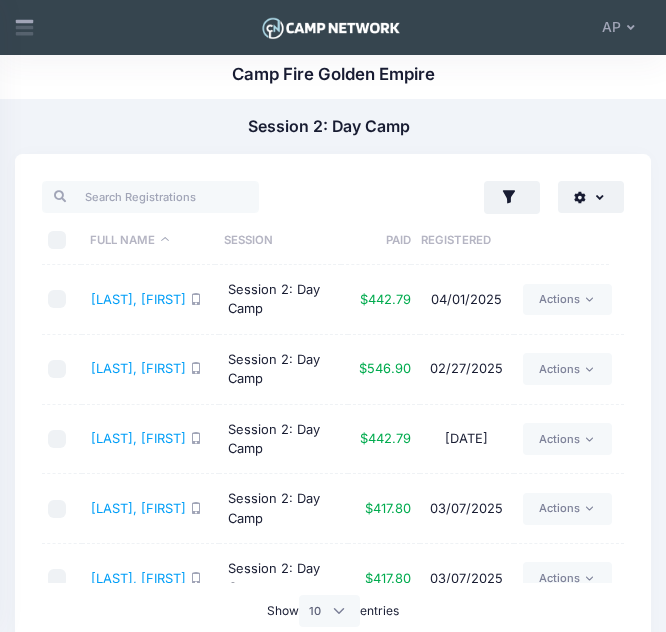 scroll, scrollTop: 378, scrollLeft: 0, axis: vertical 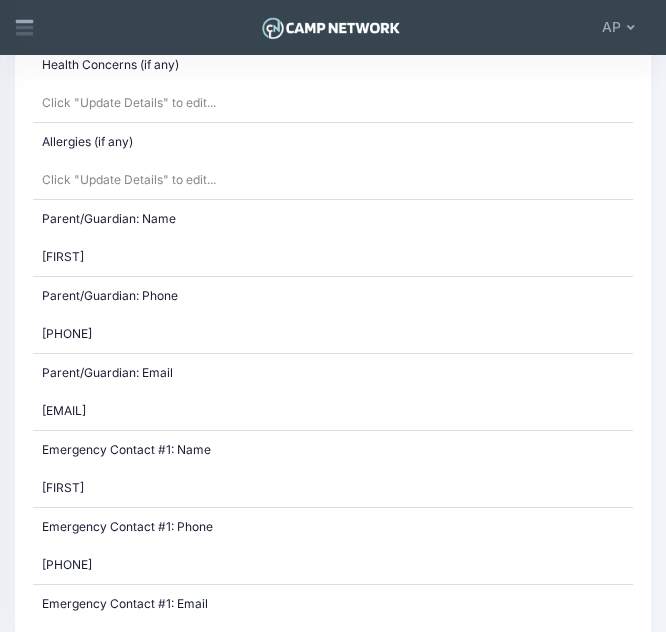 drag, startPoint x: 177, startPoint y: 412, endPoint x: 22, endPoint y: 412, distance: 155 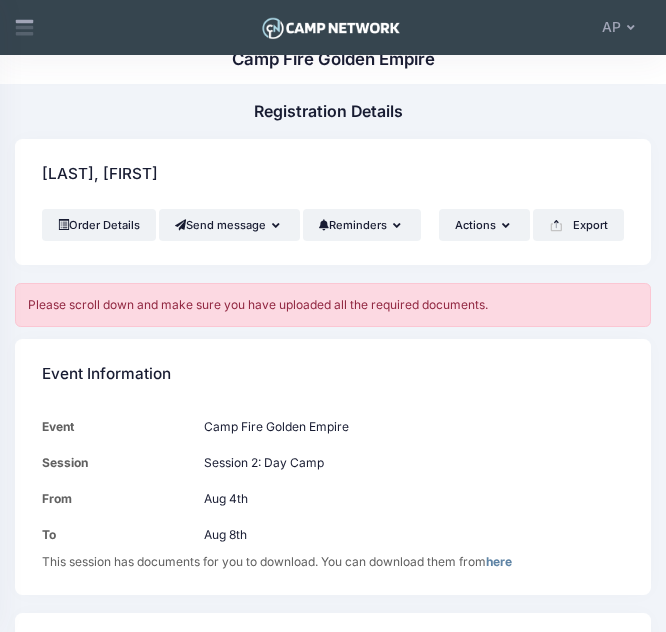 scroll, scrollTop: 0, scrollLeft: 0, axis: both 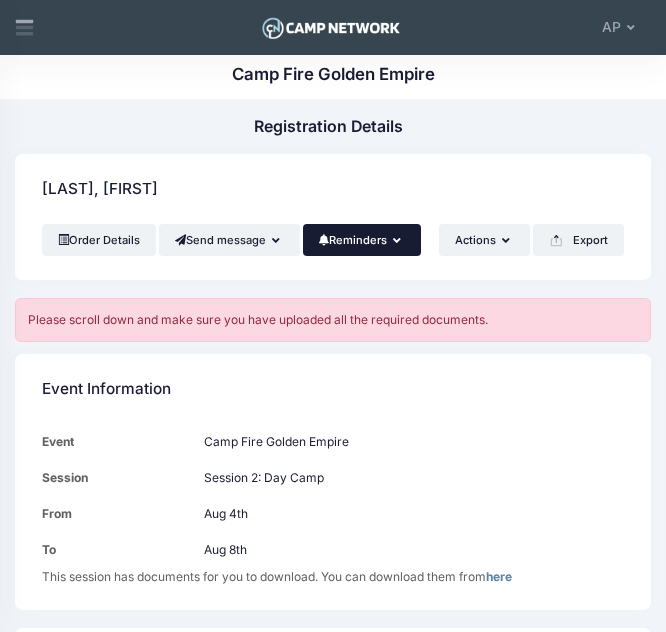 click on "Reminders" at bounding box center (362, 240) 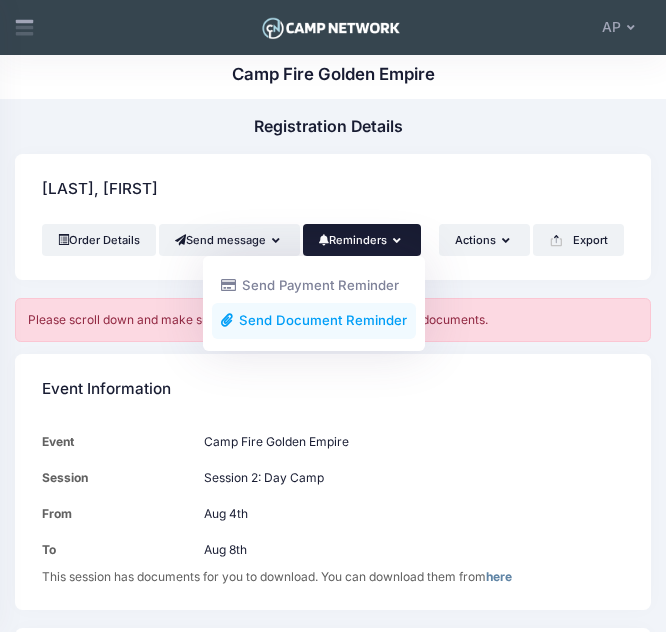 click on "Send Document Reminder" at bounding box center [314, 320] 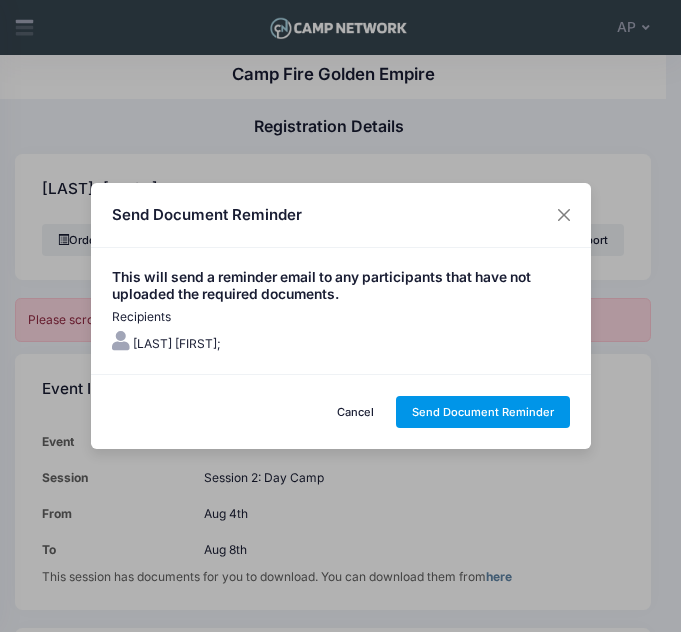 click on "Send Document Reminder" at bounding box center [483, 412] 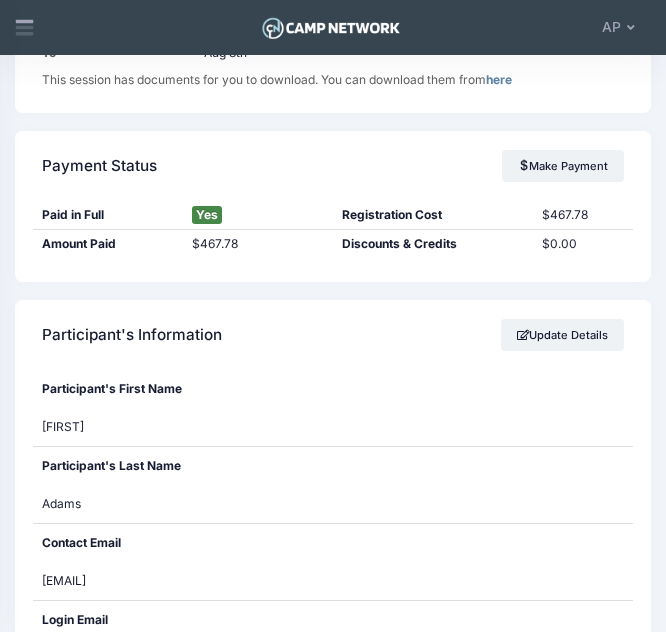 scroll, scrollTop: 572, scrollLeft: 0, axis: vertical 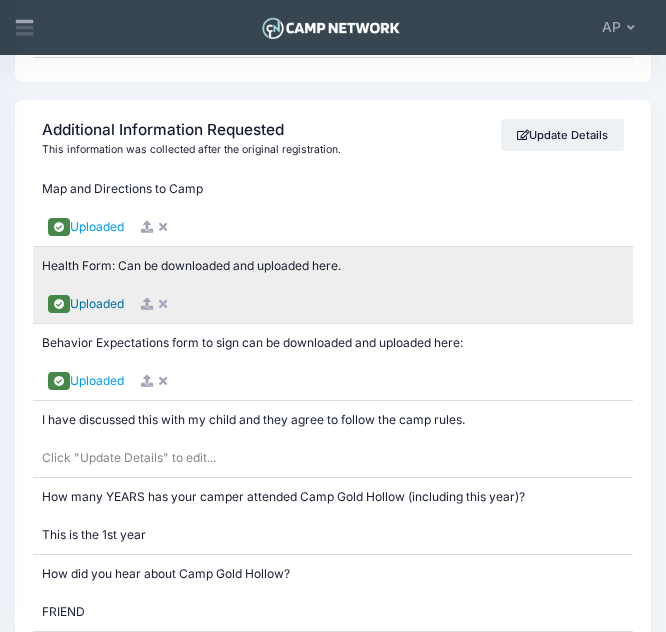 click on "Uploaded" at bounding box center (97, 303) 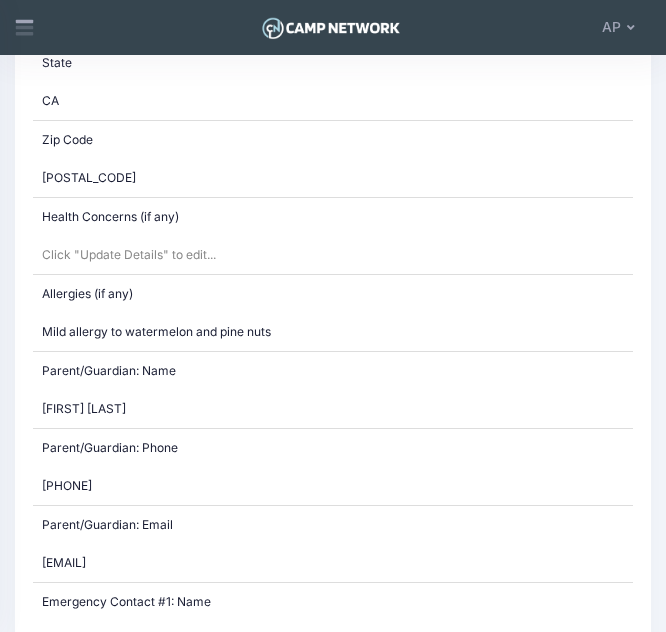 scroll, scrollTop: 1295, scrollLeft: 0, axis: vertical 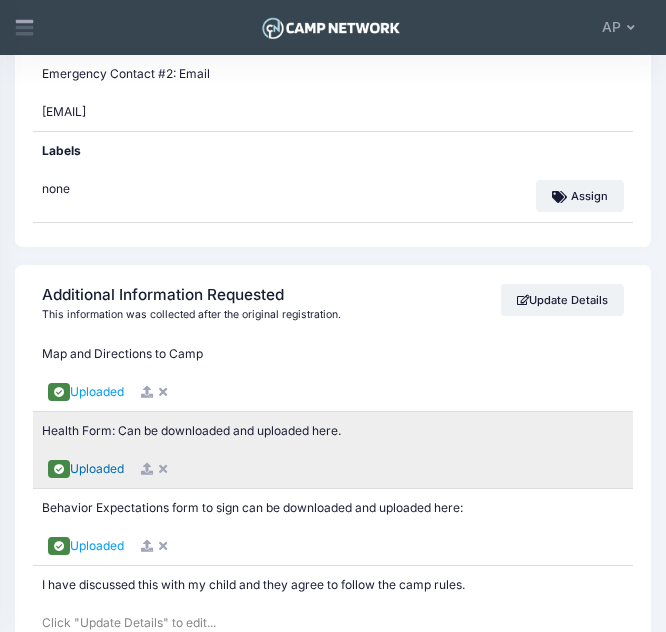 click on "Uploaded" at bounding box center [97, 468] 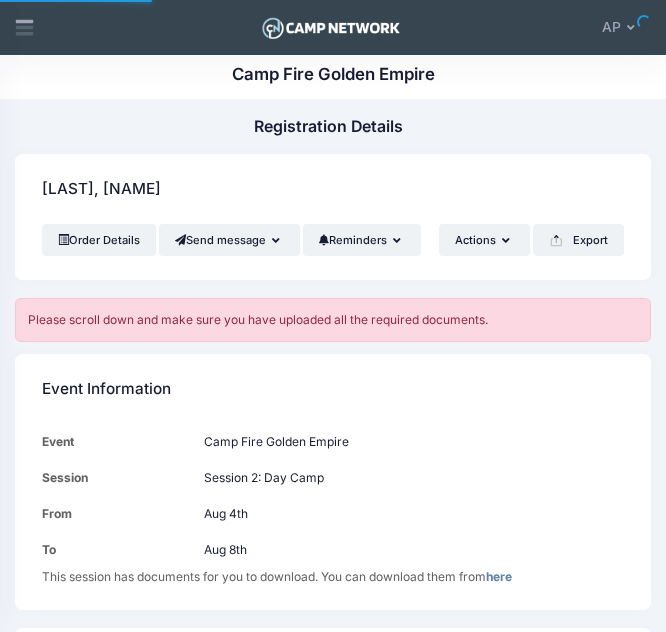 scroll, scrollTop: 0, scrollLeft: 0, axis: both 